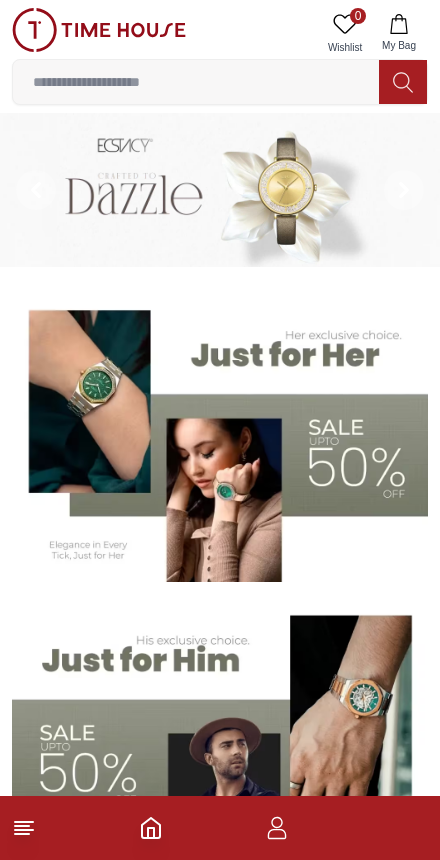 scroll, scrollTop: 0, scrollLeft: 0, axis: both 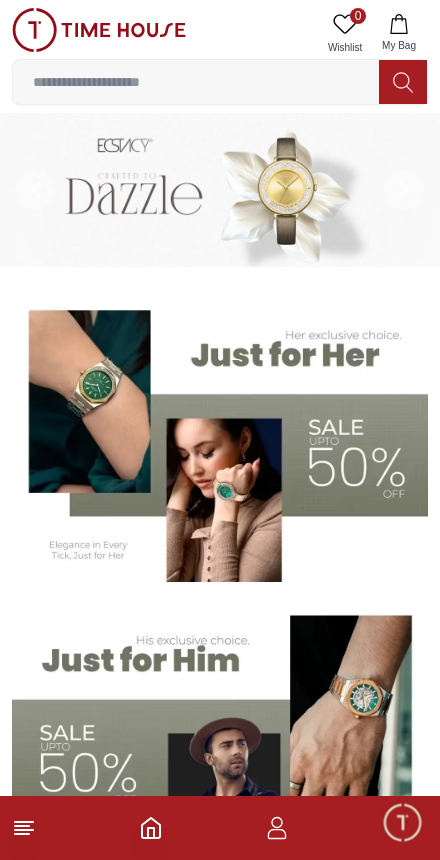 click at bounding box center (196, 82) 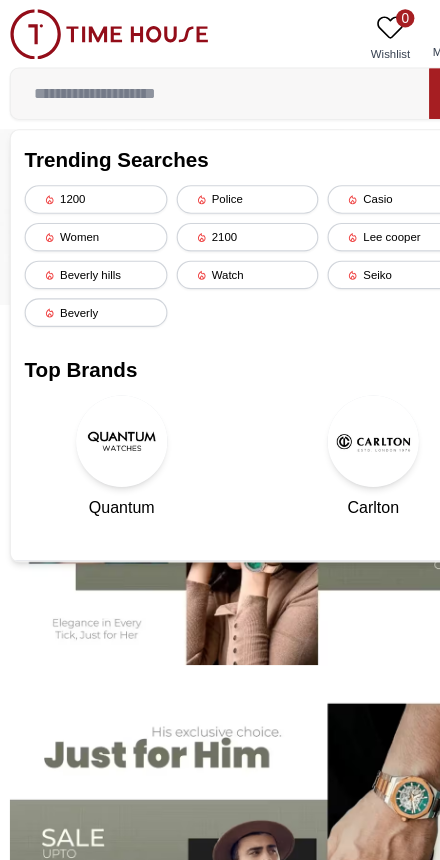 click on "Watch" at bounding box center (220, 240) 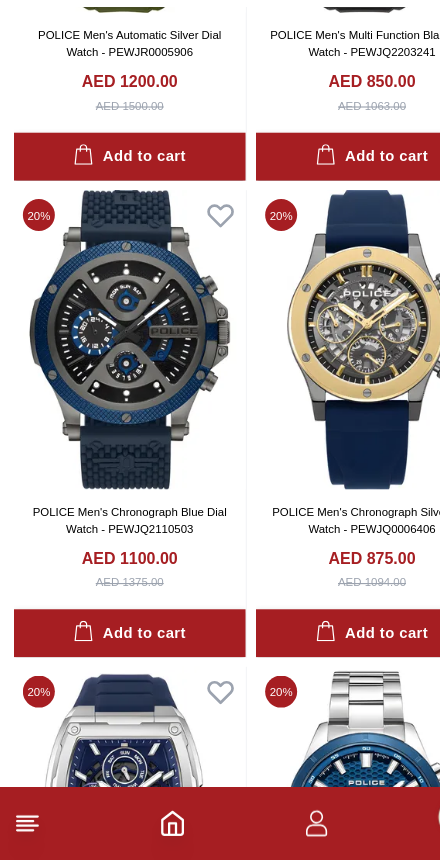 scroll, scrollTop: 0, scrollLeft: 0, axis: both 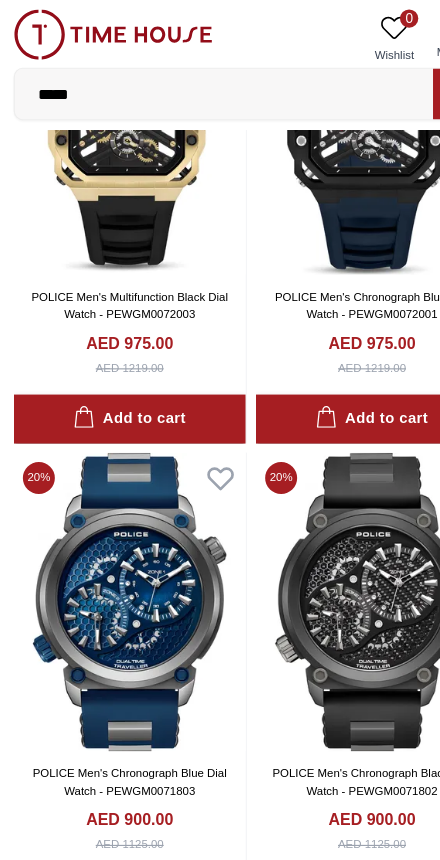 click on "*****" at bounding box center (196, 82) 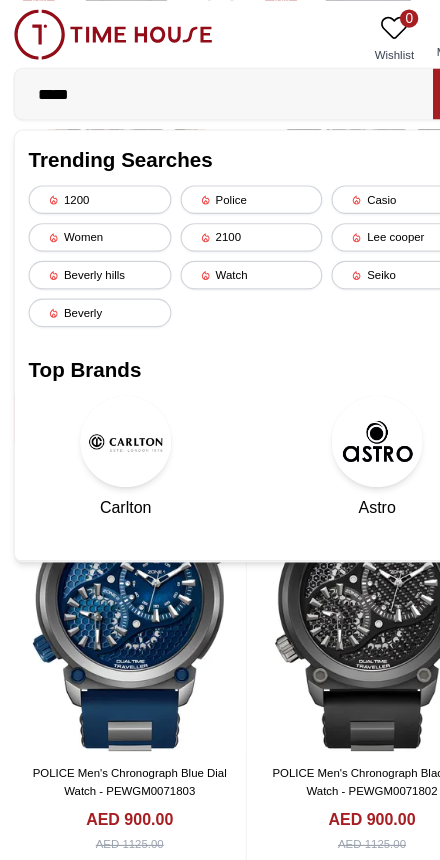 scroll, scrollTop: 6759, scrollLeft: 0, axis: vertical 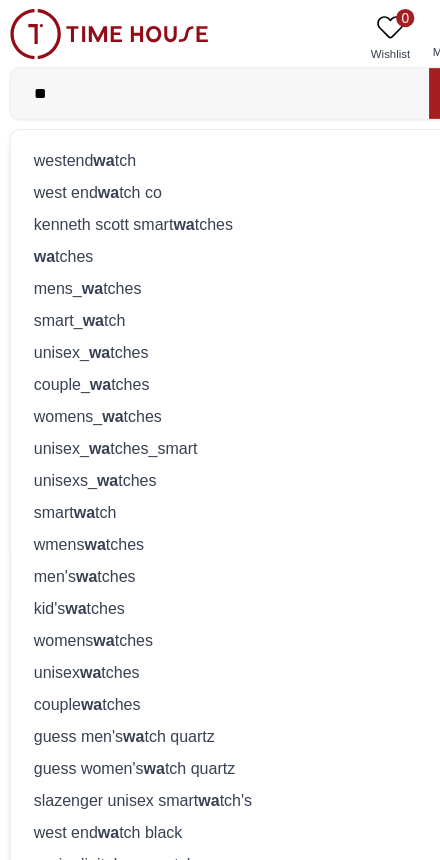type on "*" 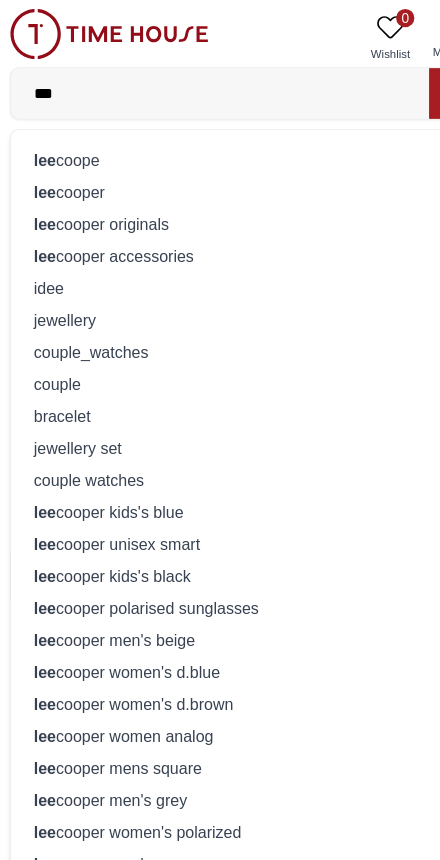 type on "***" 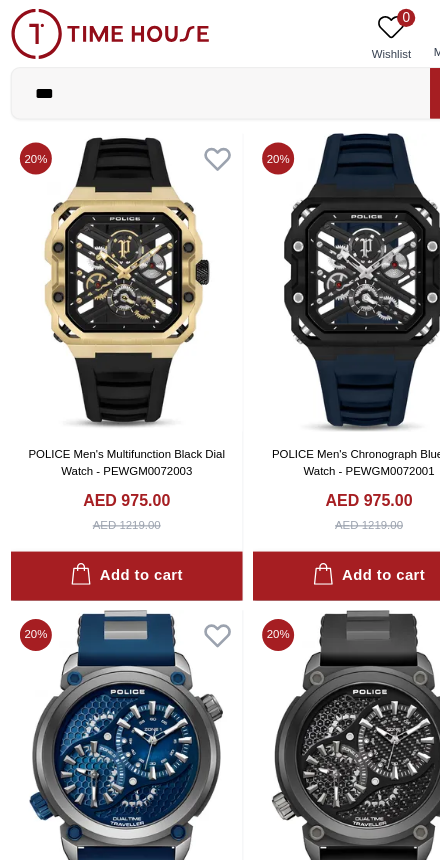 scroll, scrollTop: 0, scrollLeft: 0, axis: both 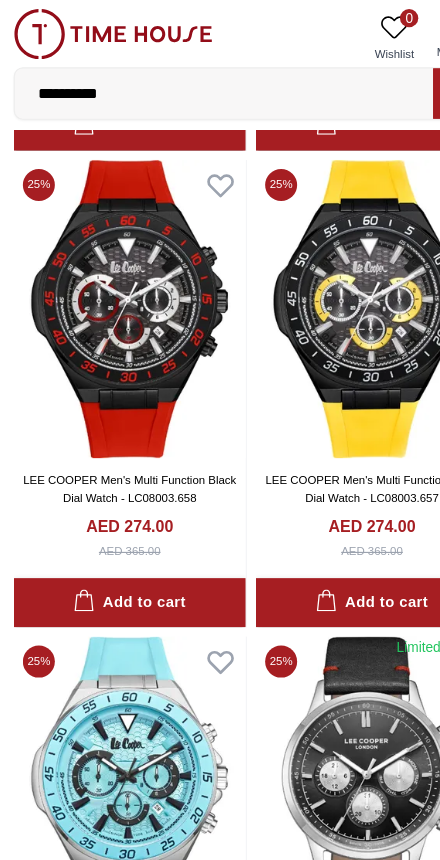 click on "**********" at bounding box center (196, 82) 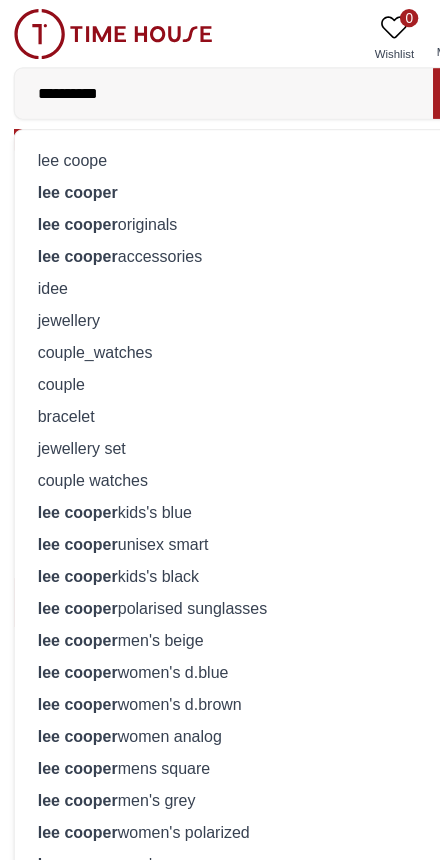 scroll, scrollTop: 20356, scrollLeft: 0, axis: vertical 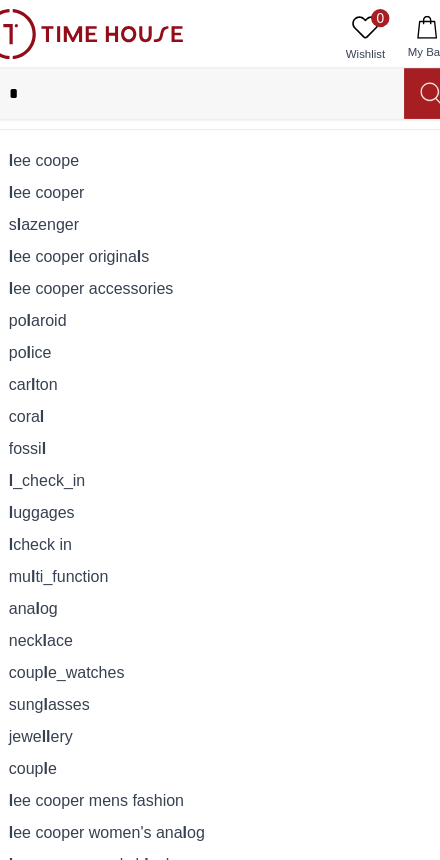 click on "*" at bounding box center [196, 82] 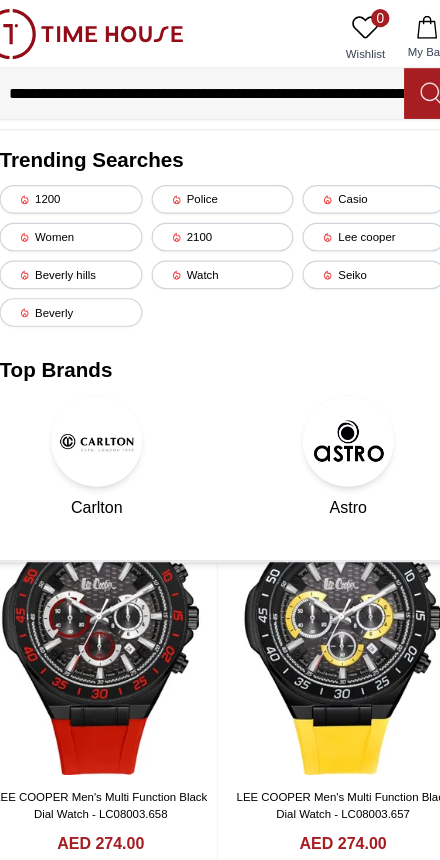 type on "**********" 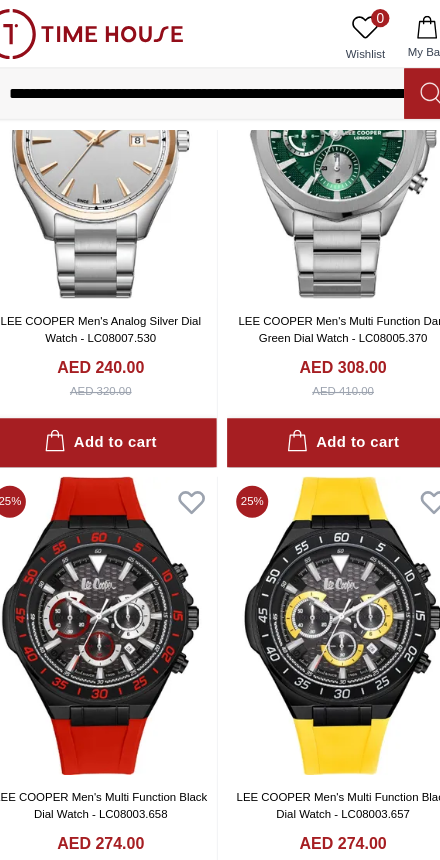 scroll, scrollTop: 20218, scrollLeft: 0, axis: vertical 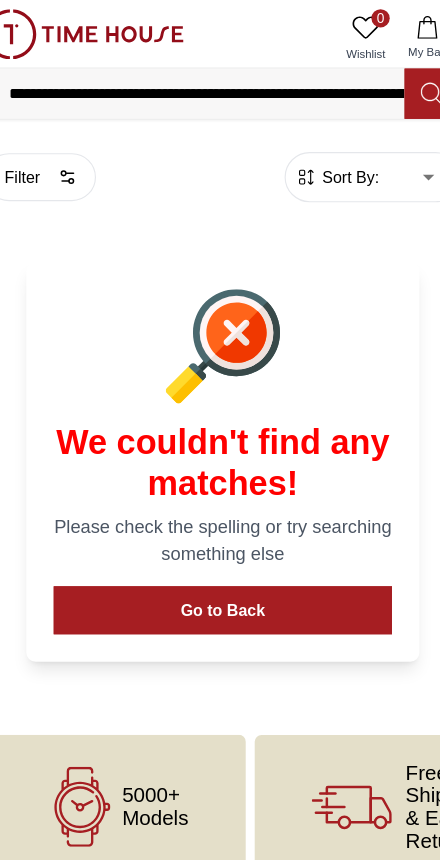 click at bounding box center [403, 82] 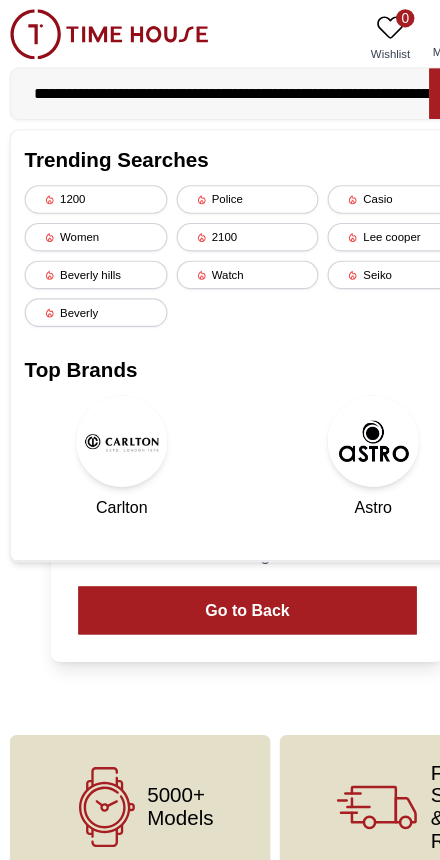 click on "Watch" at bounding box center [220, 240] 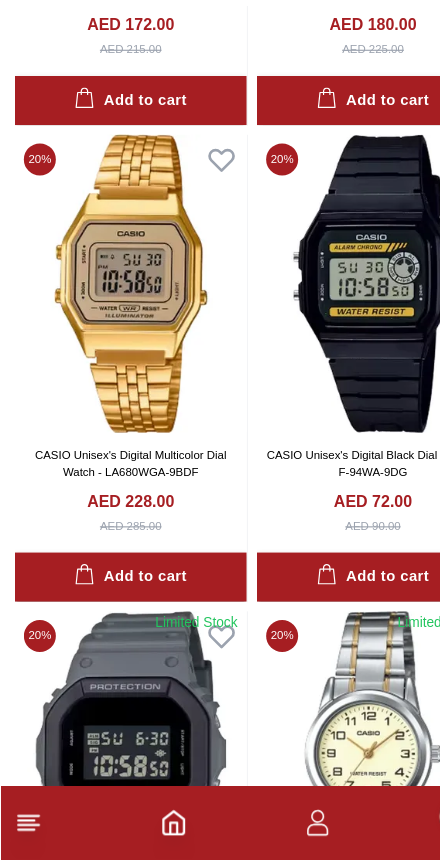 scroll, scrollTop: 9571, scrollLeft: 0, axis: vertical 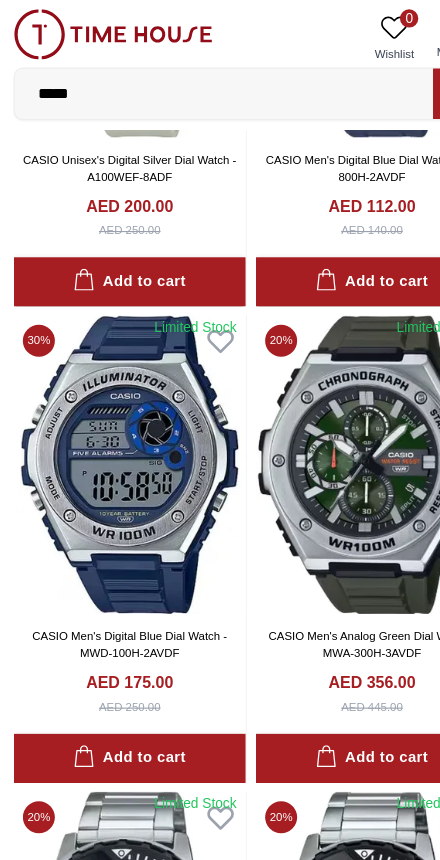 click on "*****" at bounding box center (196, 82) 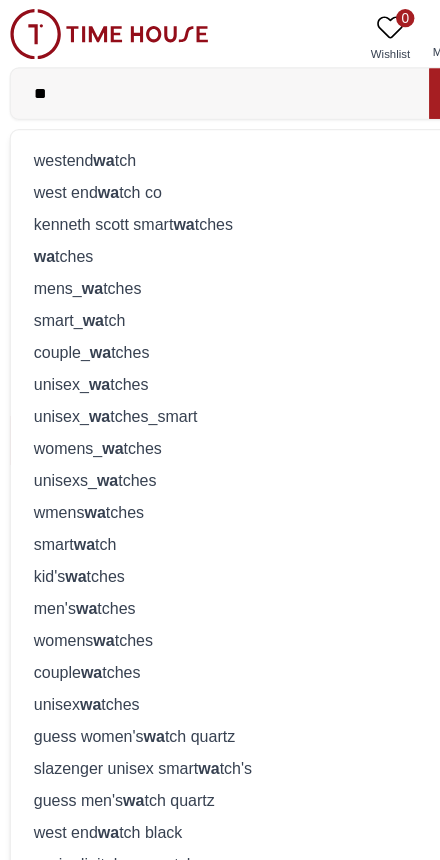 type on "*" 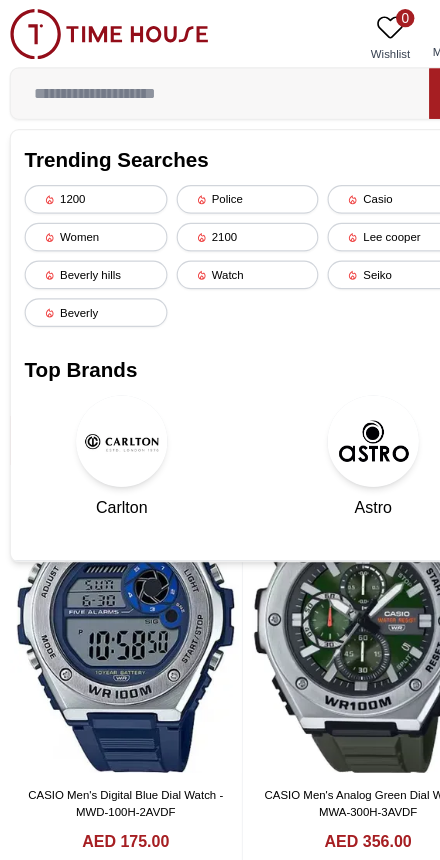 type 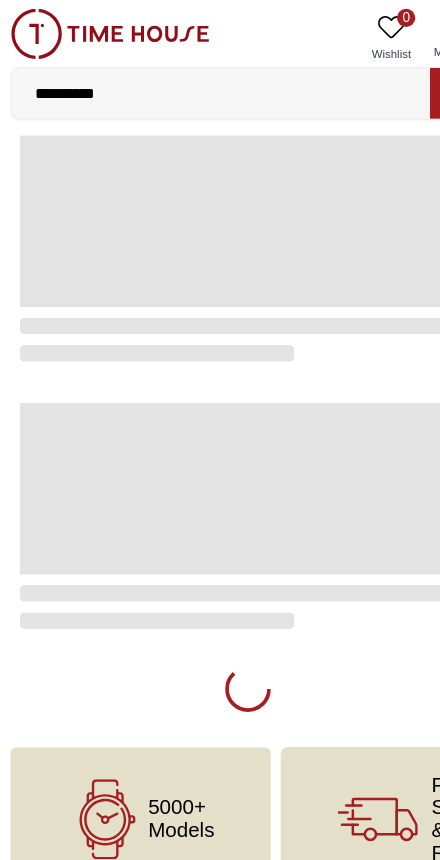 scroll, scrollTop: 0, scrollLeft: 0, axis: both 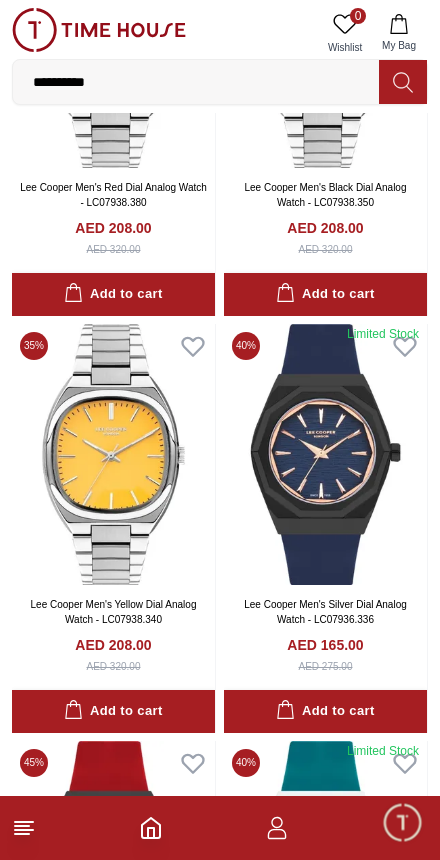 click at bounding box center [325, 454] 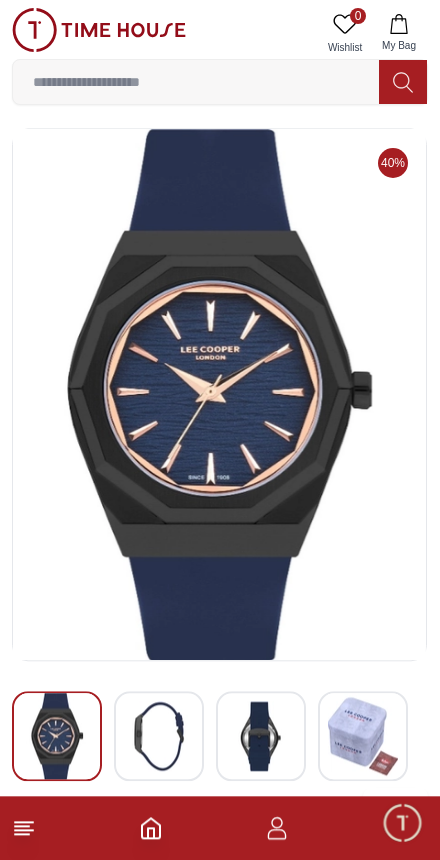 scroll, scrollTop: 0, scrollLeft: 0, axis: both 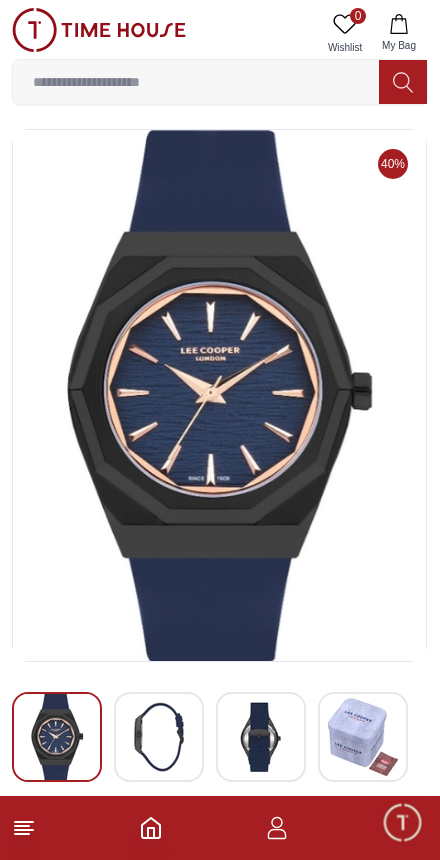 click 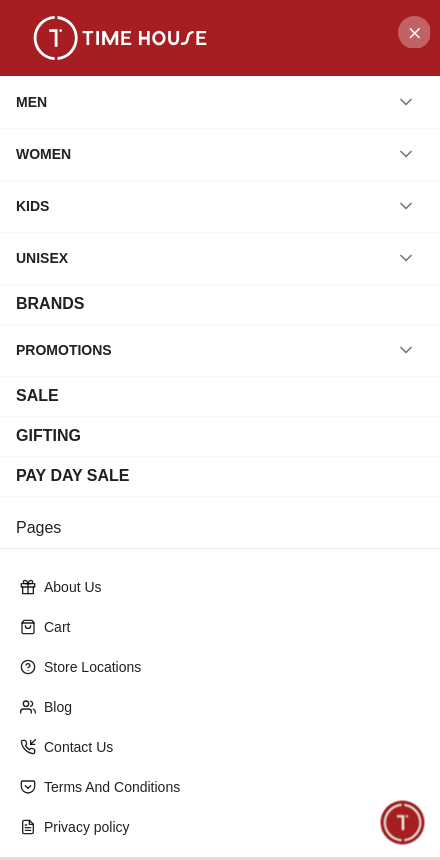 click 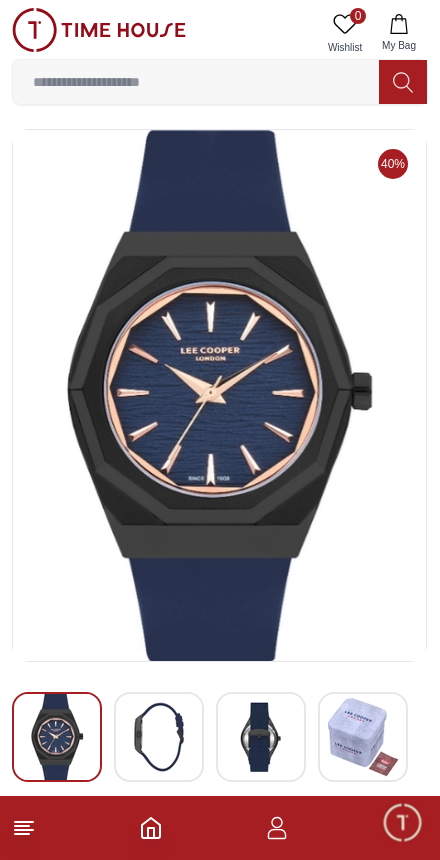 click at bounding box center [219, 395] 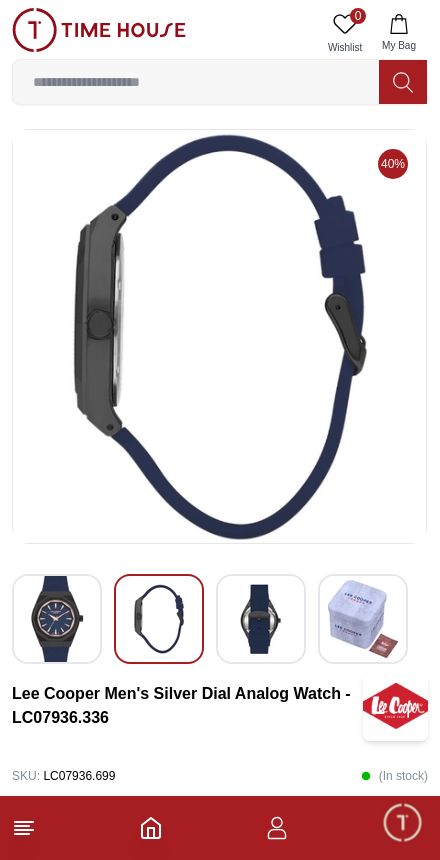 click on "( In stock )" at bounding box center (394, 776) 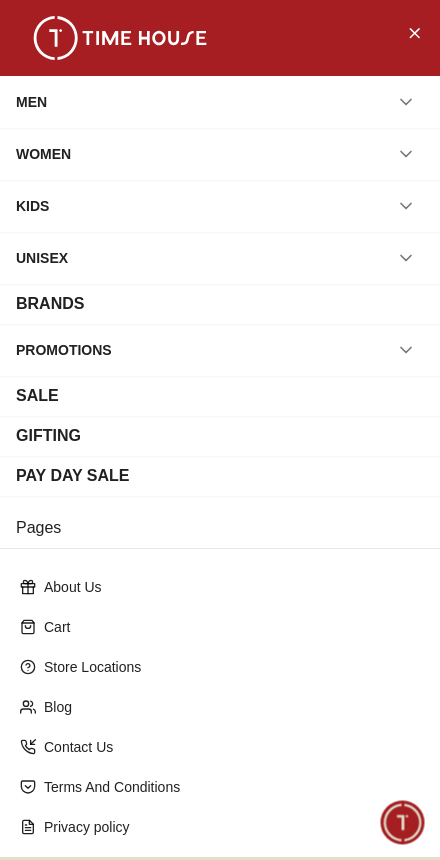 click on "MEN" at bounding box center [220, 102] 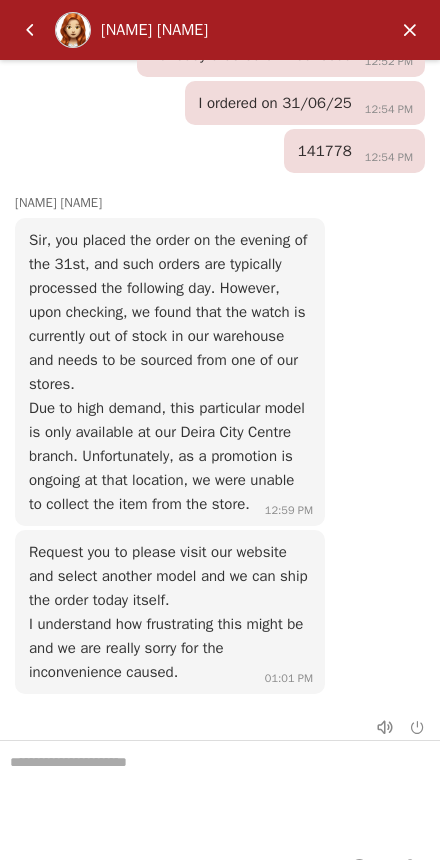 scroll, scrollTop: 2732, scrollLeft: 0, axis: vertical 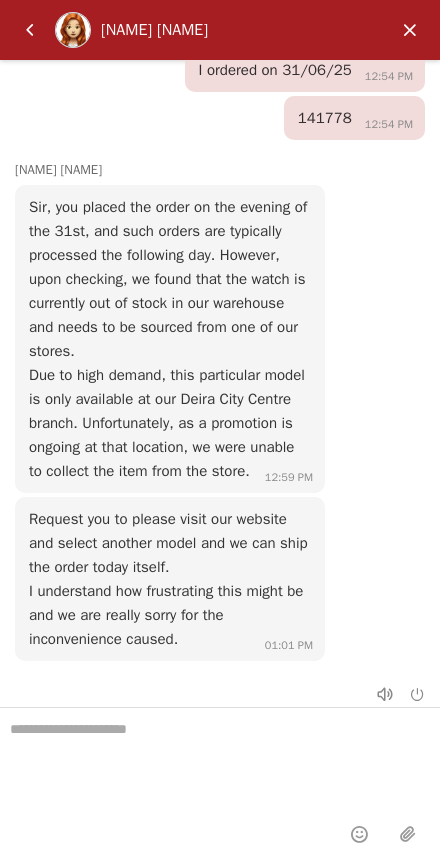 click at bounding box center (30, 30) 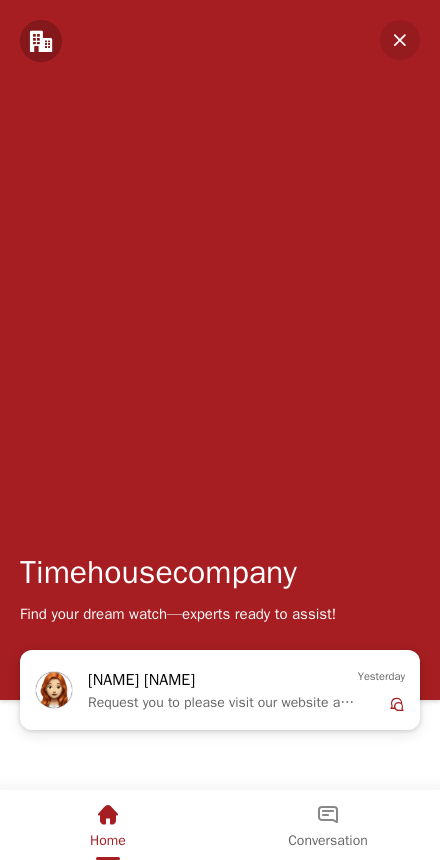 scroll, scrollTop: 0, scrollLeft: 0, axis: both 